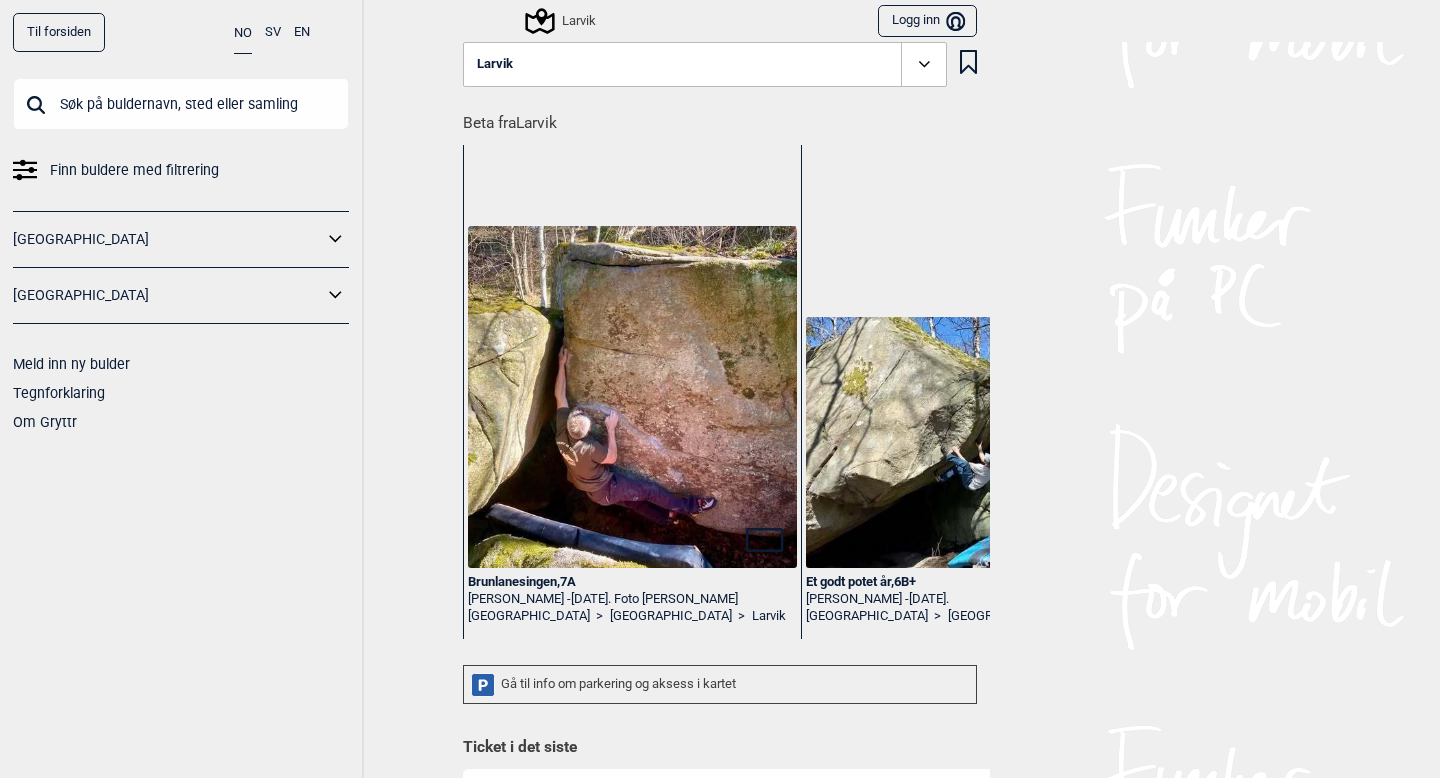 scroll, scrollTop: 0, scrollLeft: 0, axis: both 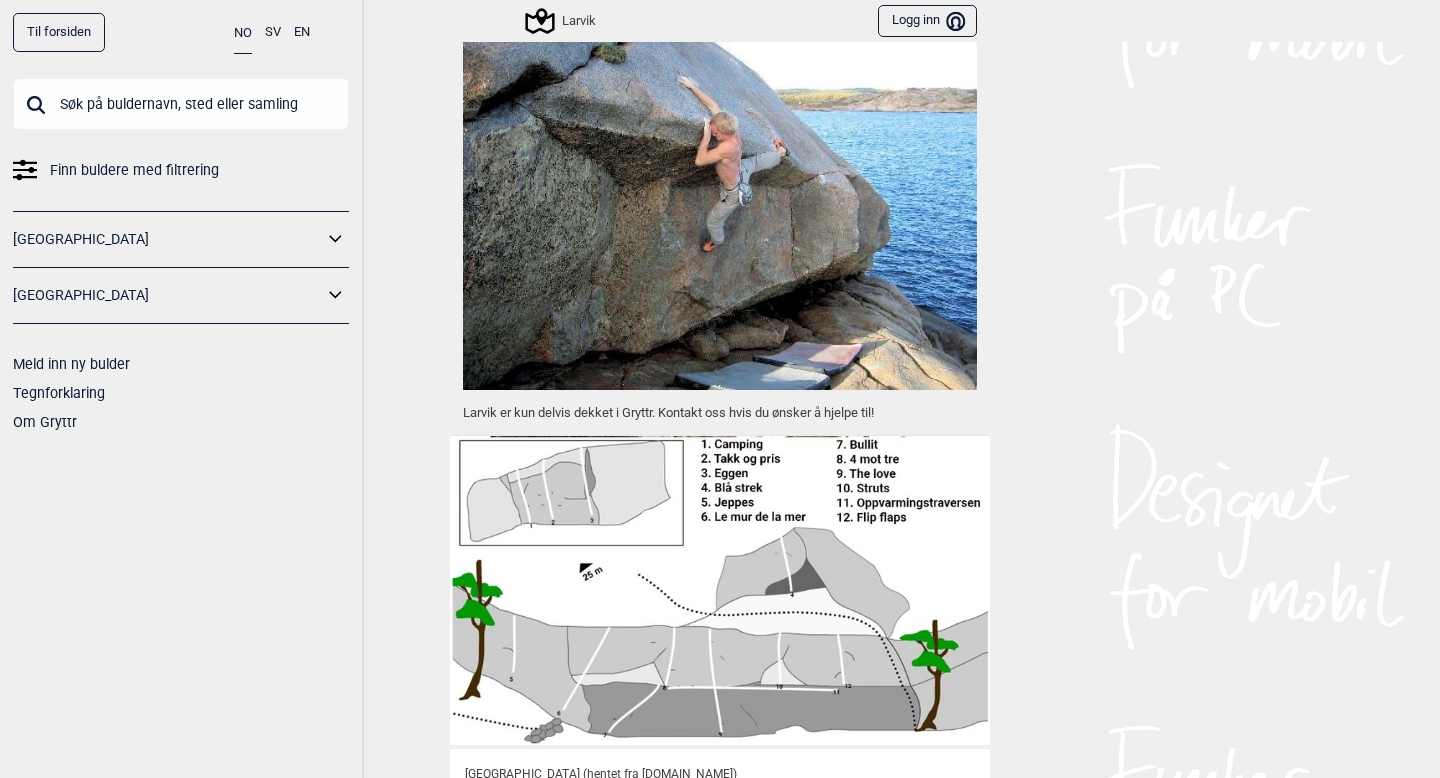click at bounding box center [181, 104] 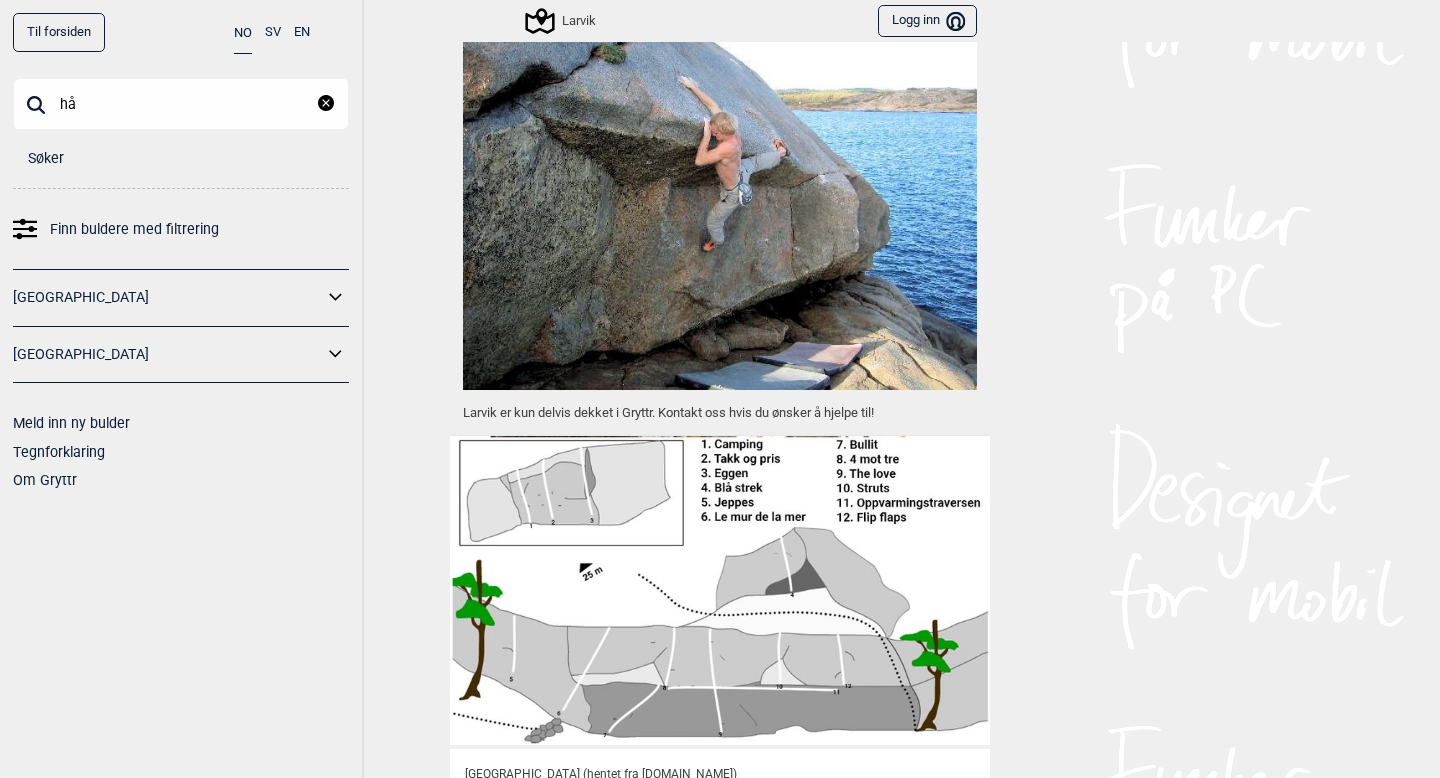 type on "h" 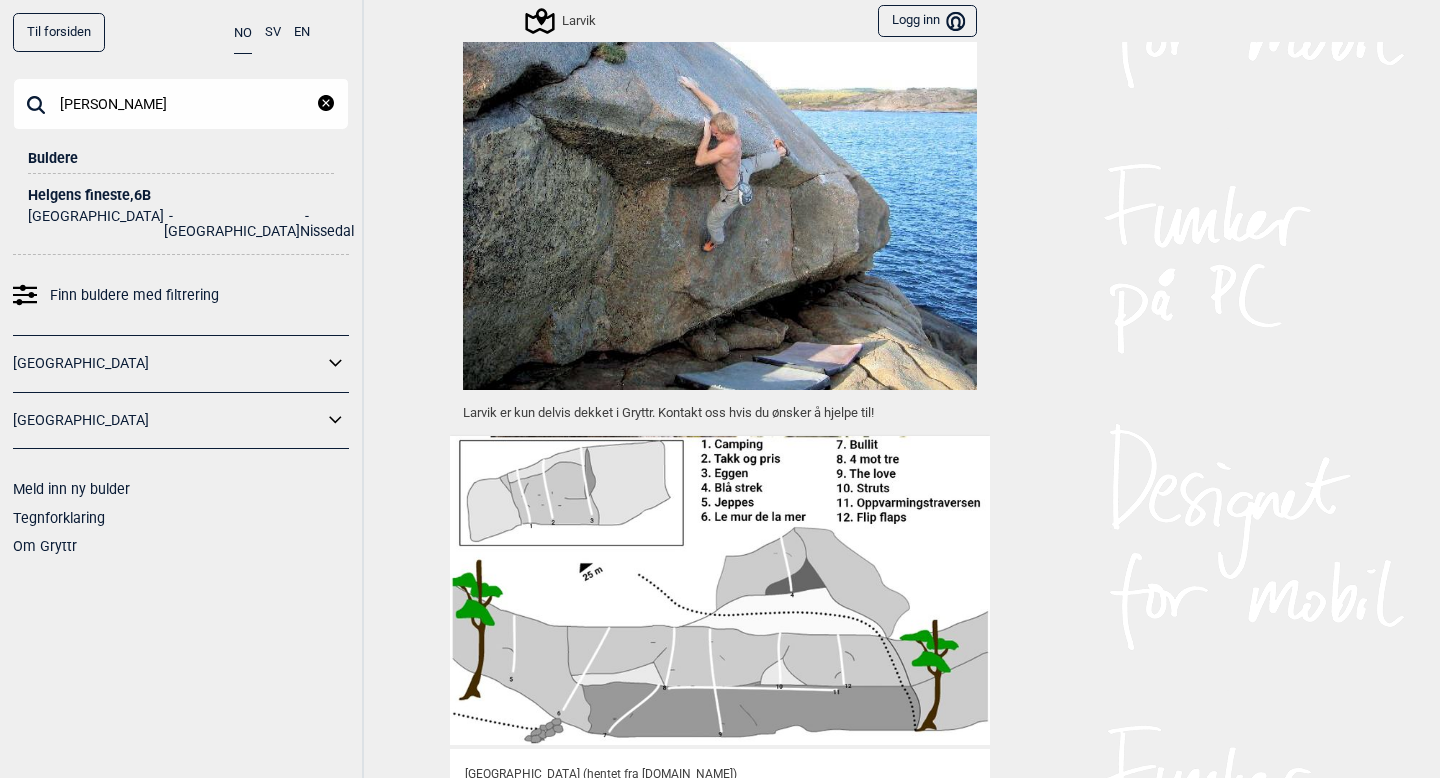 type on "[PERSON_NAME]" 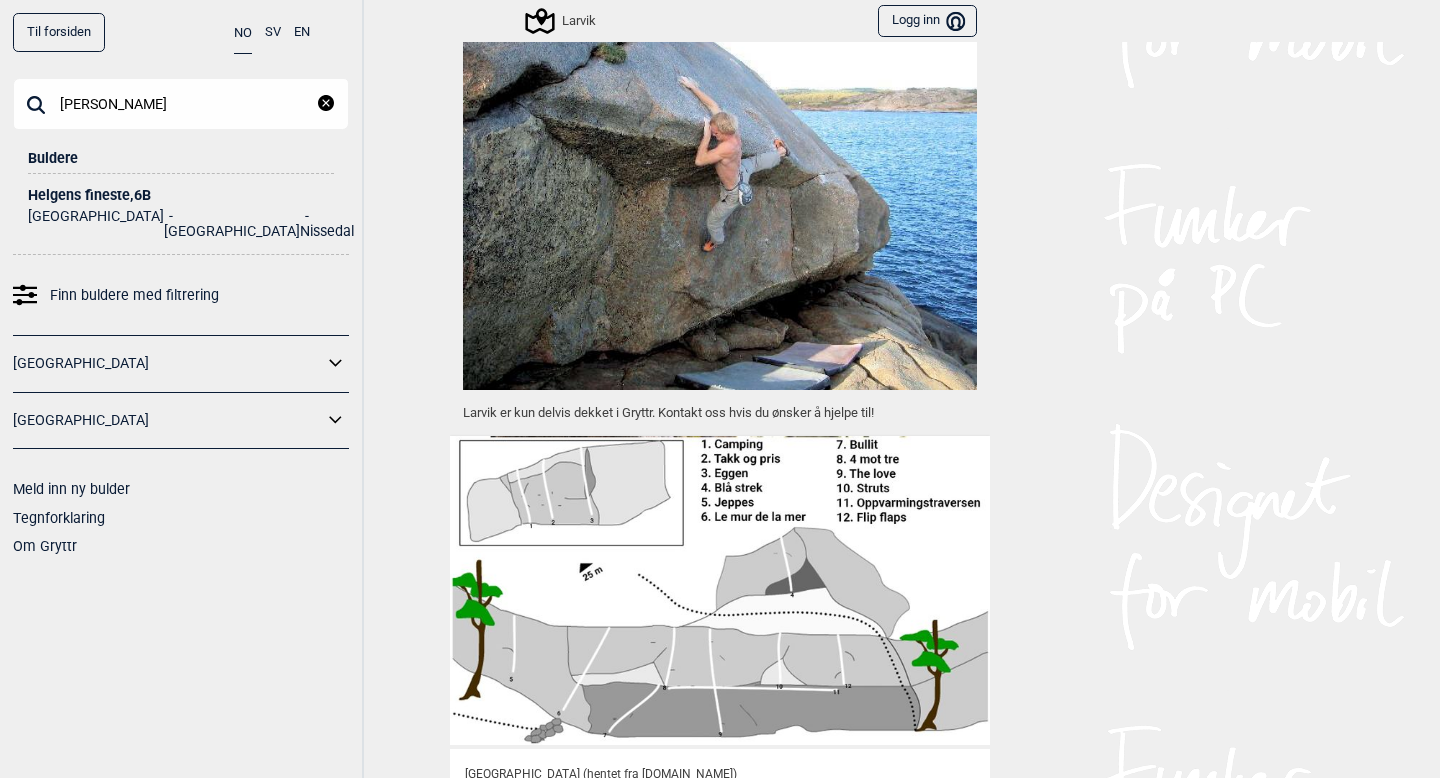 click on "[PERSON_NAME]" at bounding box center (181, 104) 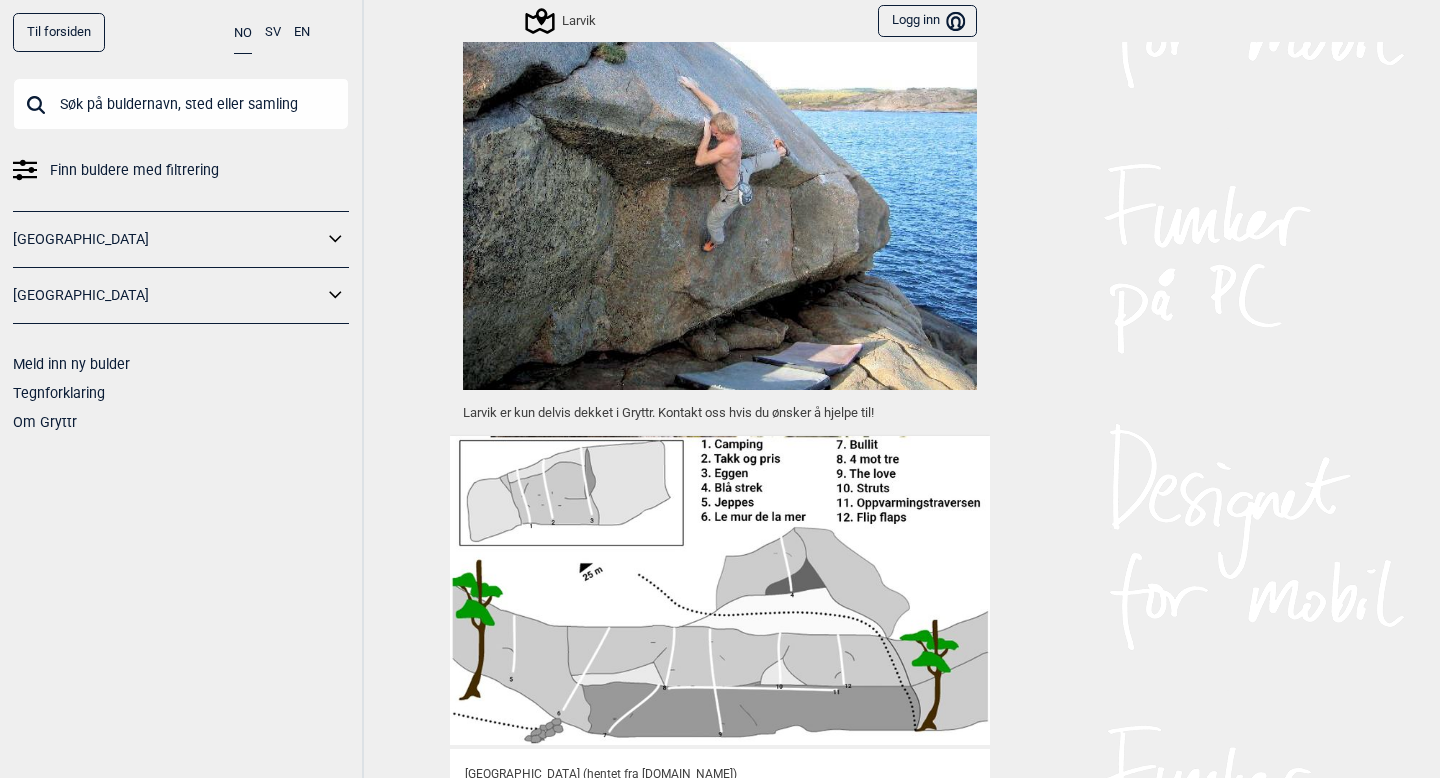 click on "Larvik" at bounding box center [562, 21] 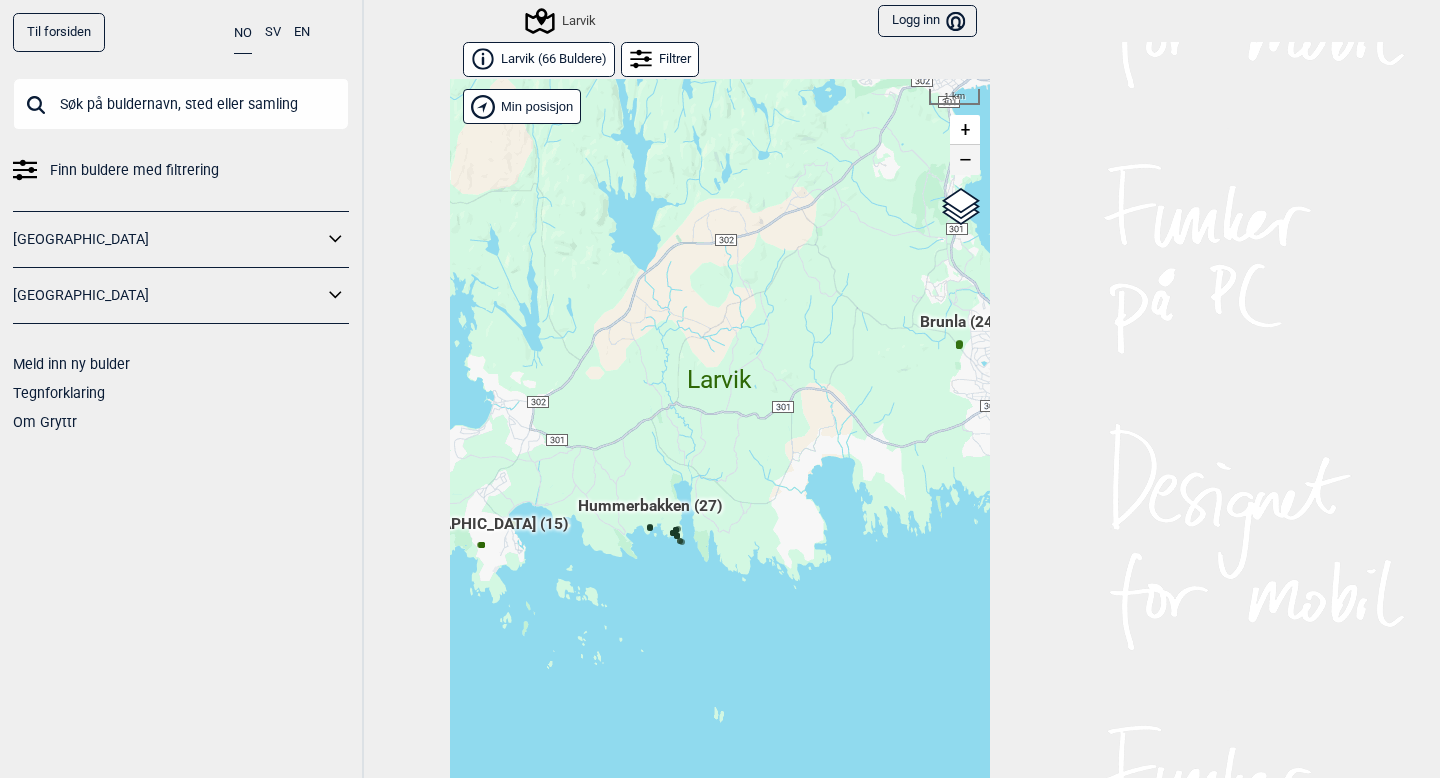 click on "−" at bounding box center [965, 160] 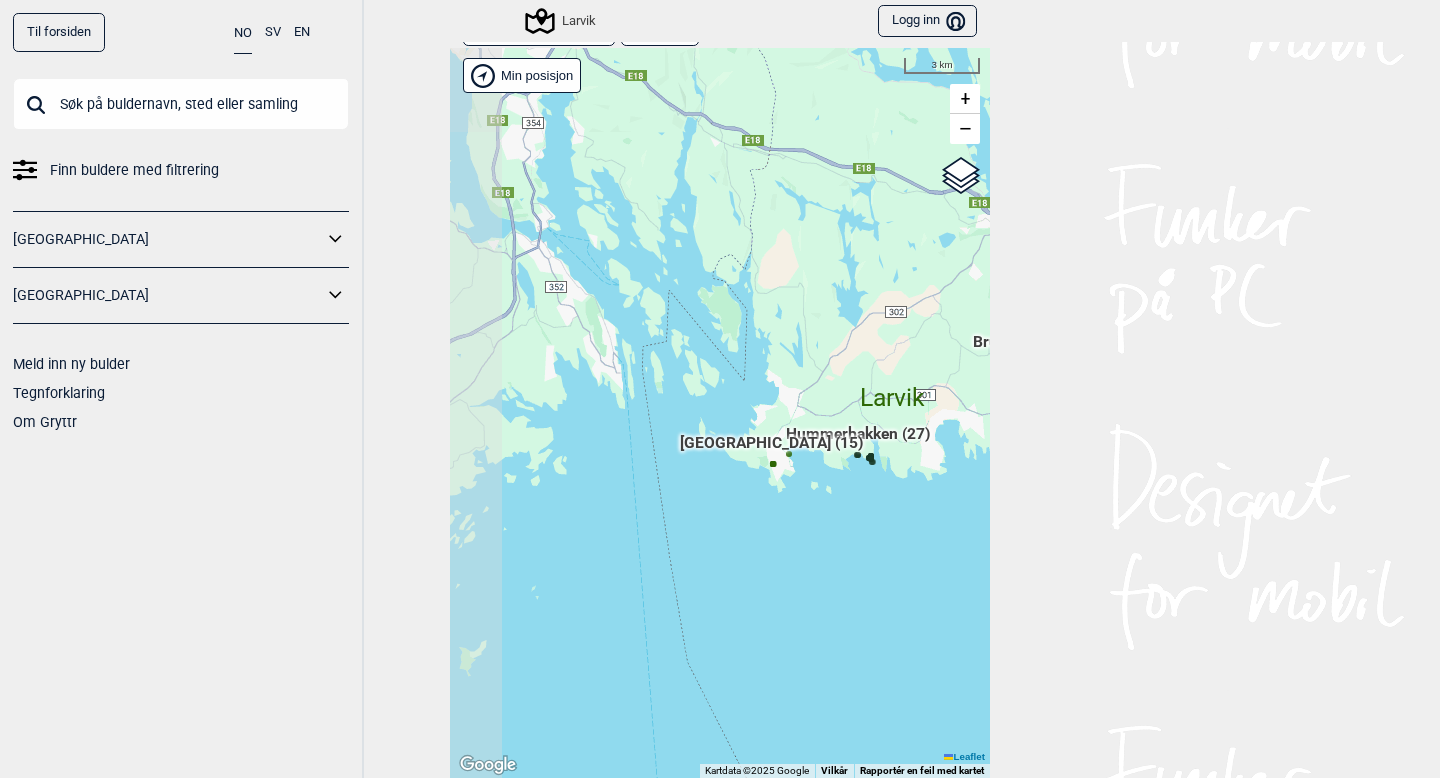 drag, startPoint x: 630, startPoint y: 420, endPoint x: 803, endPoint y: 420, distance: 173 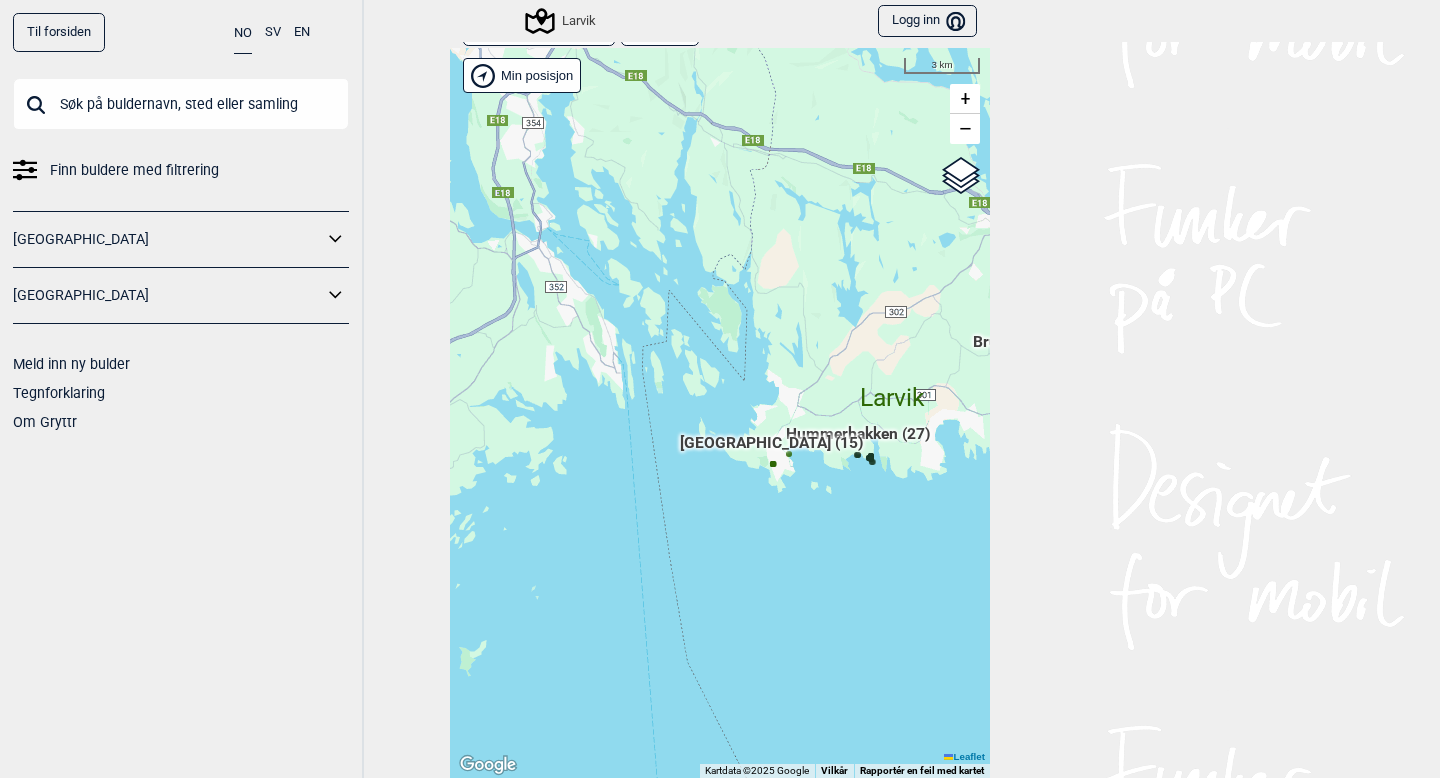 click on "Hallingdal
Gol
Ål Stange
Kolomoen
[GEOGRAPHIC_DATA]
[GEOGRAPHIC_DATA][PERSON_NAME][GEOGRAPHIC_DATA]
[GEOGRAPHIC_DATA] [GEOGRAPHIC_DATA] syd
[GEOGRAPHIC_DATA]
Efteløt [GEOGRAPHIC_DATA] og omegn
[GEOGRAPHIC_DATA]
Sentrale [GEOGRAPHIC_DATA]
[GEOGRAPHIC_DATA] [PERSON_NAME]
Hønefoss
[GEOGRAPHIC_DATA]/[GEOGRAPHIC_DATA]
Grefsen
[GEOGRAPHIC_DATA]
[GEOGRAPHIC_DATA] syd
Enebakk Follo
[GEOGRAPHIC_DATA]
Ås" at bounding box center [720, 413] 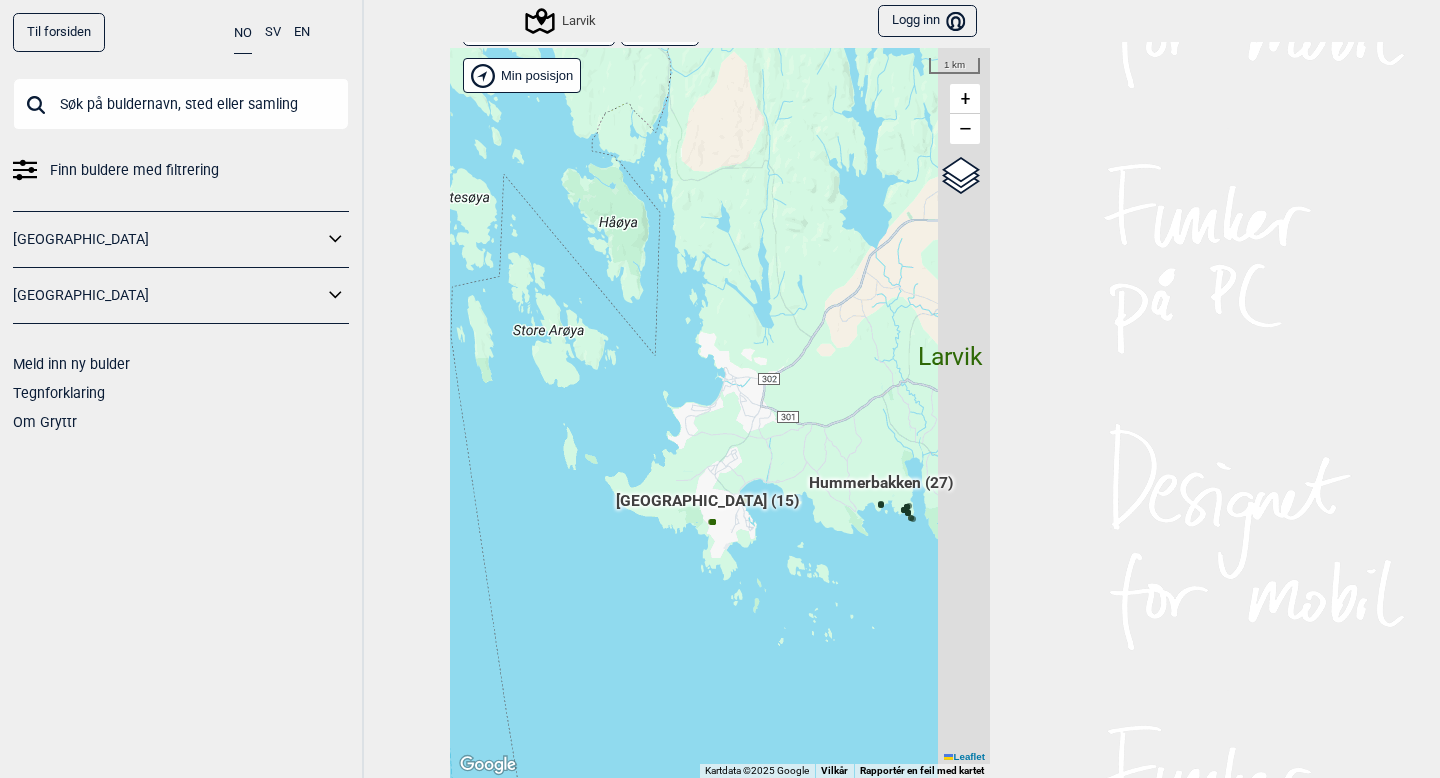drag, startPoint x: 714, startPoint y: 485, endPoint x: 604, endPoint y: 409, distance: 133.70116 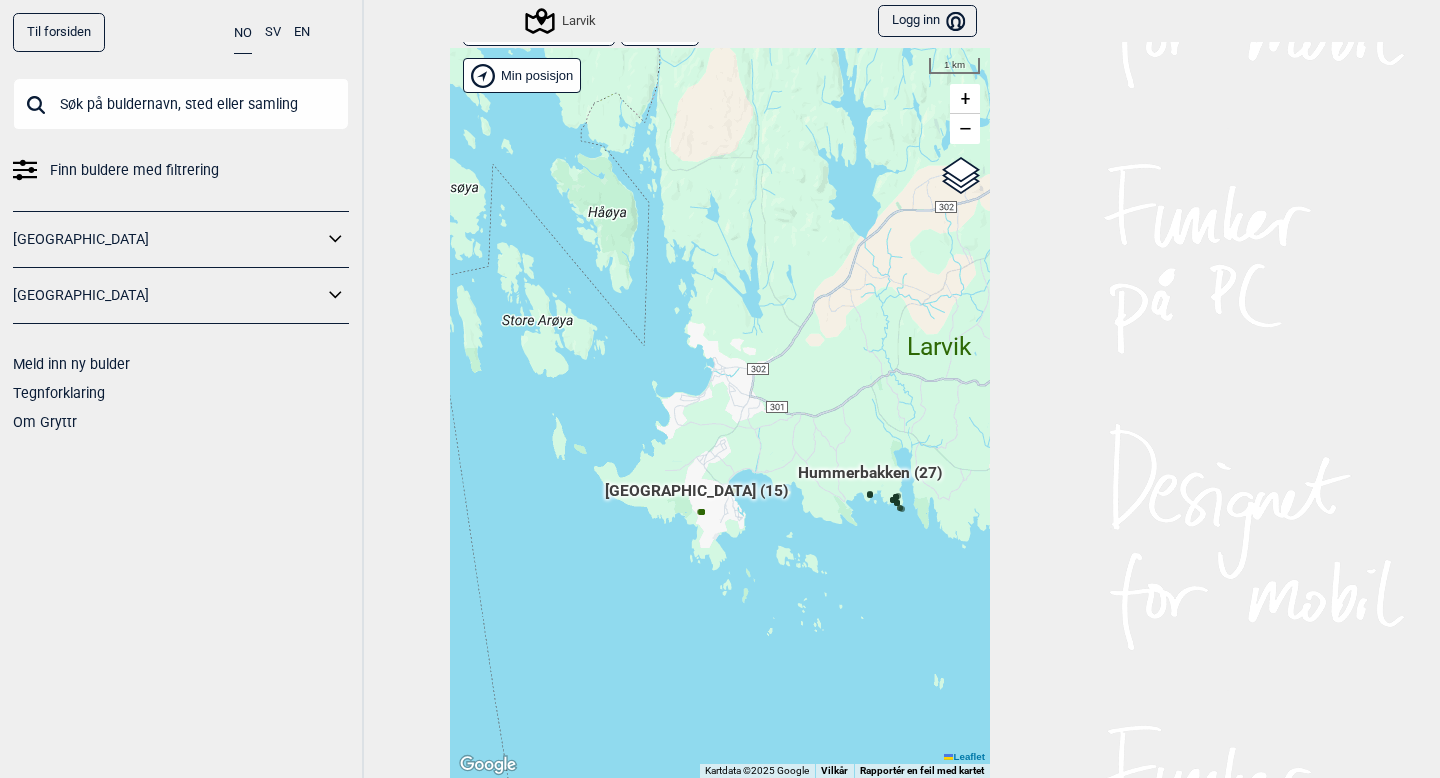 click on "Hallingdal
Gol
Ål Stange
Kolomoen
[GEOGRAPHIC_DATA]
[GEOGRAPHIC_DATA][PERSON_NAME][GEOGRAPHIC_DATA]
[GEOGRAPHIC_DATA] [GEOGRAPHIC_DATA] syd
[GEOGRAPHIC_DATA]
Efteløt [GEOGRAPHIC_DATA] og omegn
[GEOGRAPHIC_DATA]
Sentrale [GEOGRAPHIC_DATA]
[GEOGRAPHIC_DATA] [PERSON_NAME]
Hønefoss
[GEOGRAPHIC_DATA]/[GEOGRAPHIC_DATA]
Grefsen
[GEOGRAPHIC_DATA]
[GEOGRAPHIC_DATA] syd
Enebakk Follo
[GEOGRAPHIC_DATA]
Ås" at bounding box center [720, 413] 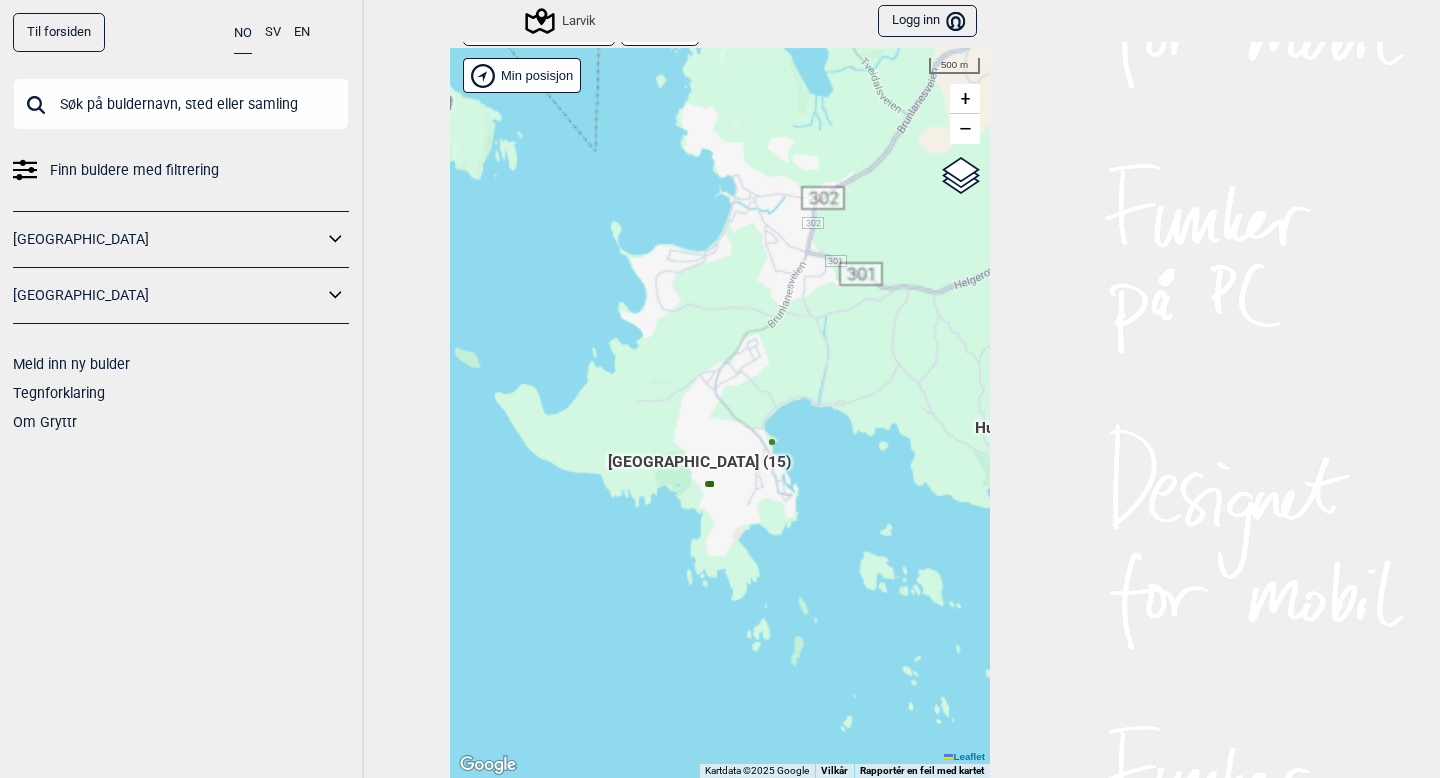 click on "Hallingdal
Gol
Ål Stange
Kolomoen
[GEOGRAPHIC_DATA]
[GEOGRAPHIC_DATA][PERSON_NAME][GEOGRAPHIC_DATA]
[GEOGRAPHIC_DATA] [GEOGRAPHIC_DATA] syd
[GEOGRAPHIC_DATA]
Efteløt [GEOGRAPHIC_DATA] og omegn
[GEOGRAPHIC_DATA]
Sentrale [GEOGRAPHIC_DATA]
[GEOGRAPHIC_DATA] [PERSON_NAME]
Hønefoss
[GEOGRAPHIC_DATA]/[GEOGRAPHIC_DATA]
Grefsen
[GEOGRAPHIC_DATA]
[GEOGRAPHIC_DATA] syd
Enebakk Follo
[GEOGRAPHIC_DATA]
Ås" at bounding box center (720, 413) 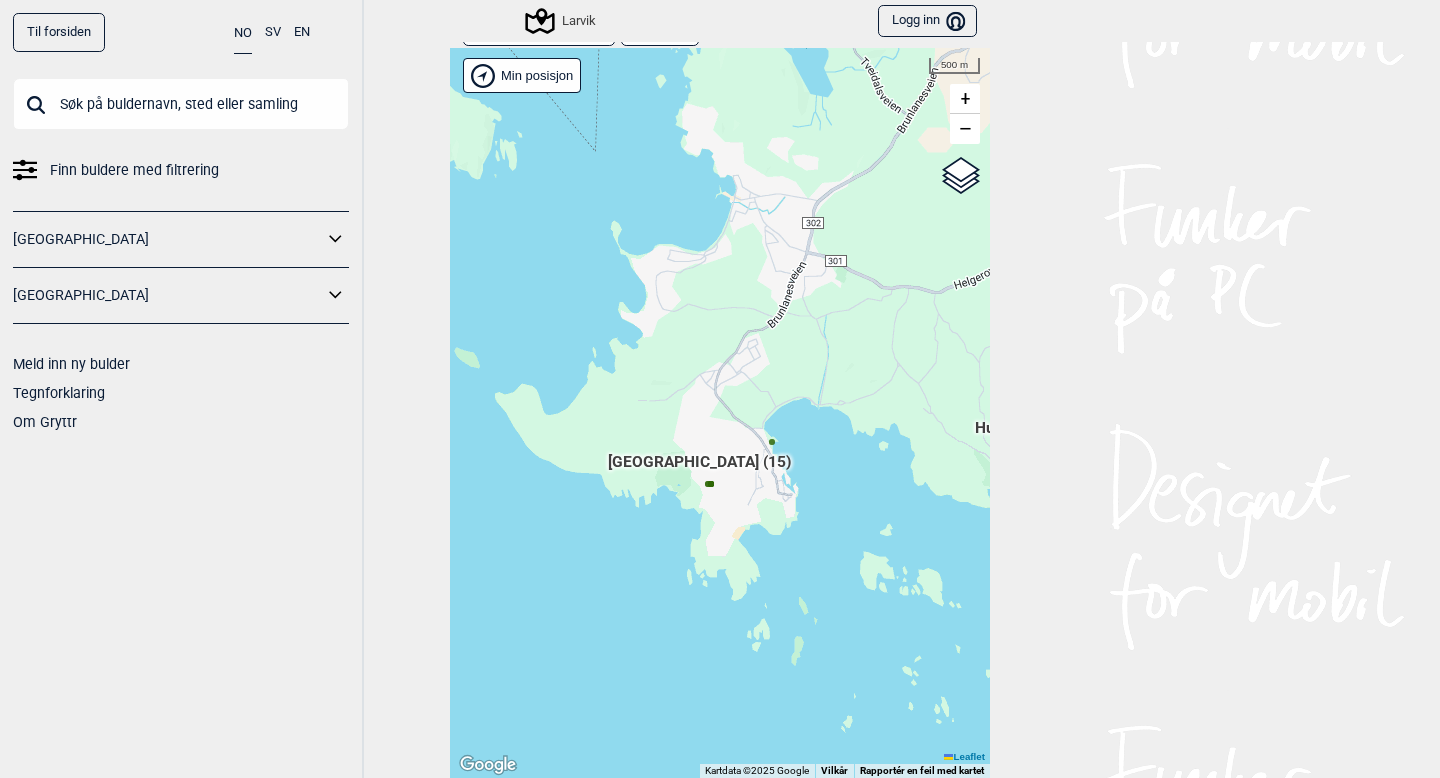 click on "Hallingdal
Gol
Ål Stange
Kolomoen
[GEOGRAPHIC_DATA]
[GEOGRAPHIC_DATA][PERSON_NAME][GEOGRAPHIC_DATA]
[GEOGRAPHIC_DATA] [GEOGRAPHIC_DATA] syd
[GEOGRAPHIC_DATA]
Efteløt [GEOGRAPHIC_DATA] og omegn
[GEOGRAPHIC_DATA]
Sentrale [GEOGRAPHIC_DATA]
[GEOGRAPHIC_DATA] [PERSON_NAME]
Hønefoss
[GEOGRAPHIC_DATA]/[GEOGRAPHIC_DATA]
Grefsen
[GEOGRAPHIC_DATA]
[GEOGRAPHIC_DATA] syd
Enebakk Follo
[GEOGRAPHIC_DATA]
Ås" at bounding box center (720, 413) 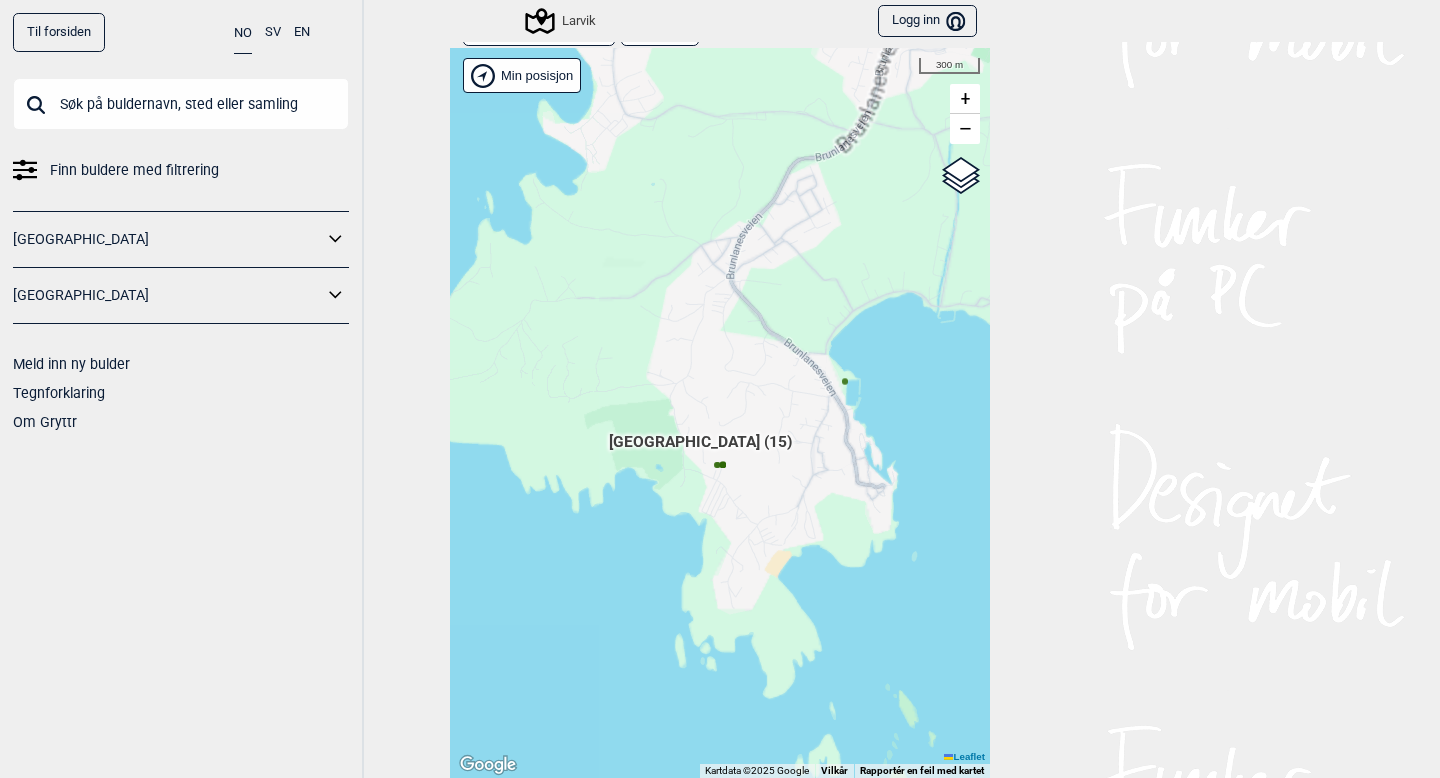 click on "Hallingdal
Gol
Ål Stange
Kolomoen
[GEOGRAPHIC_DATA]
[GEOGRAPHIC_DATA][PERSON_NAME][GEOGRAPHIC_DATA]
[GEOGRAPHIC_DATA] [GEOGRAPHIC_DATA] syd
[GEOGRAPHIC_DATA]
Efteløt [GEOGRAPHIC_DATA] og omegn
[GEOGRAPHIC_DATA]
Sentrale [GEOGRAPHIC_DATA]
[GEOGRAPHIC_DATA] [PERSON_NAME]
Hønefoss
[GEOGRAPHIC_DATA]/[GEOGRAPHIC_DATA]
Grefsen
[GEOGRAPHIC_DATA]
[GEOGRAPHIC_DATA] syd
Enebakk Follo
[GEOGRAPHIC_DATA]
Ås" at bounding box center [720, 413] 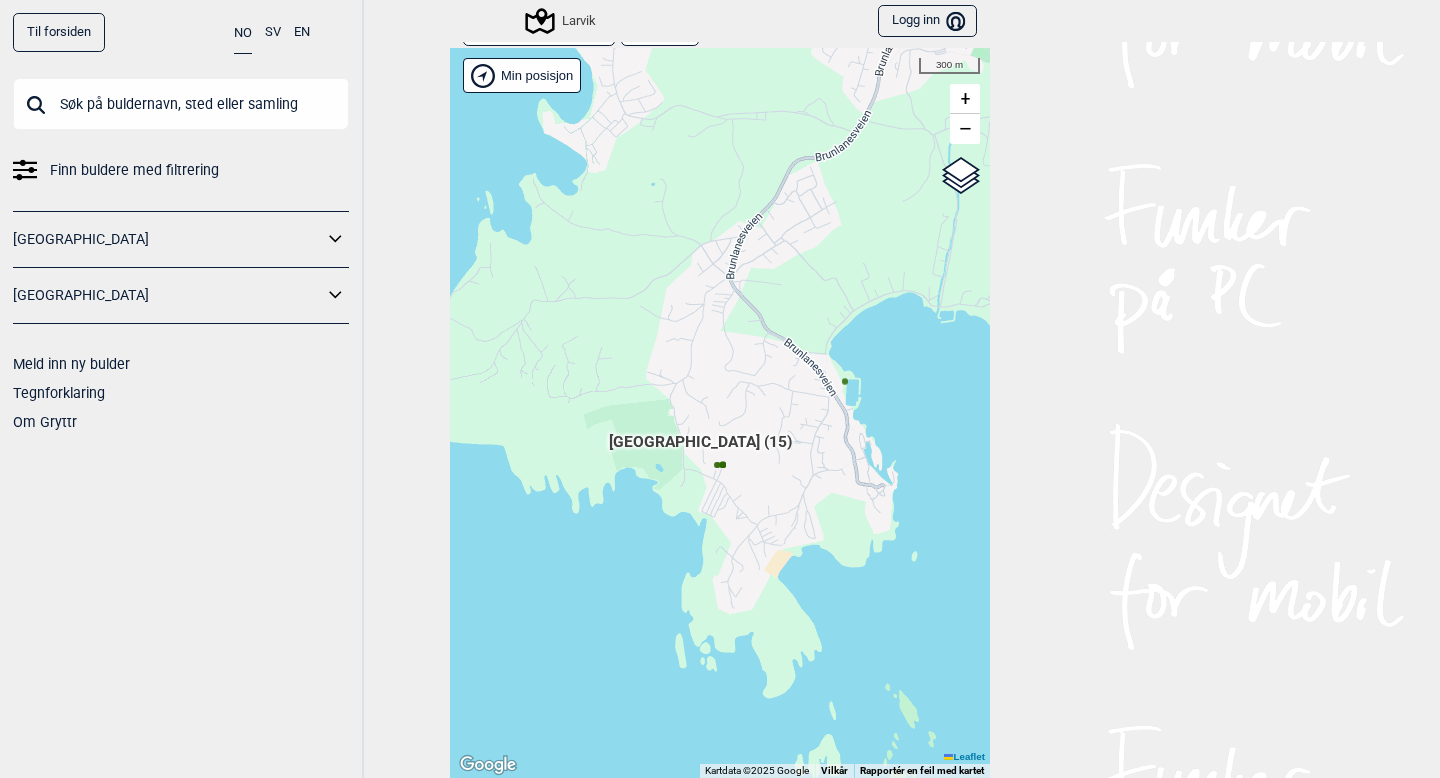click on "Hallingdal
Gol
Ål Stange
Kolomoen
[GEOGRAPHIC_DATA]
[GEOGRAPHIC_DATA][PERSON_NAME][GEOGRAPHIC_DATA]
[GEOGRAPHIC_DATA] [GEOGRAPHIC_DATA] syd
[GEOGRAPHIC_DATA]
Efteløt [GEOGRAPHIC_DATA] og omegn
[GEOGRAPHIC_DATA]
Sentrale [GEOGRAPHIC_DATA]
[GEOGRAPHIC_DATA] [PERSON_NAME]
Hønefoss
[GEOGRAPHIC_DATA]/[GEOGRAPHIC_DATA]
Grefsen
[GEOGRAPHIC_DATA]
[GEOGRAPHIC_DATA] syd
Enebakk Follo
[GEOGRAPHIC_DATA]
Ås" at bounding box center (720, 413) 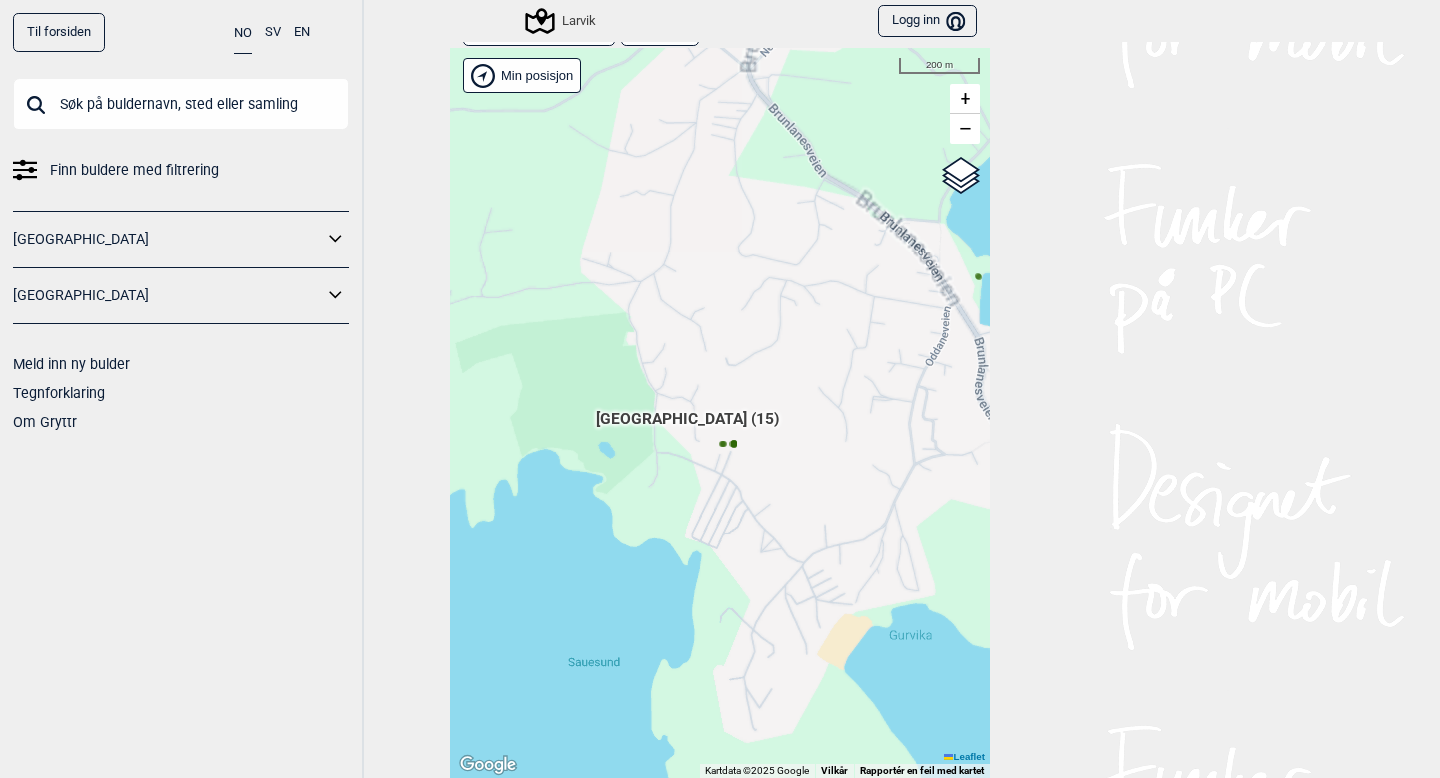click on "Hallingdal
Gol
Ål Stange
Kolomoen
[GEOGRAPHIC_DATA]
[GEOGRAPHIC_DATA][PERSON_NAME][GEOGRAPHIC_DATA]
[GEOGRAPHIC_DATA] [GEOGRAPHIC_DATA] syd
[GEOGRAPHIC_DATA]
Efteløt [GEOGRAPHIC_DATA] og omegn
[GEOGRAPHIC_DATA]
Sentrale [GEOGRAPHIC_DATA]
[GEOGRAPHIC_DATA] [PERSON_NAME]
Hønefoss
[GEOGRAPHIC_DATA]/[GEOGRAPHIC_DATA]
Grefsen
[GEOGRAPHIC_DATA]
[GEOGRAPHIC_DATA] syd
Enebakk Follo
[GEOGRAPHIC_DATA]
Ås" at bounding box center (720, 413) 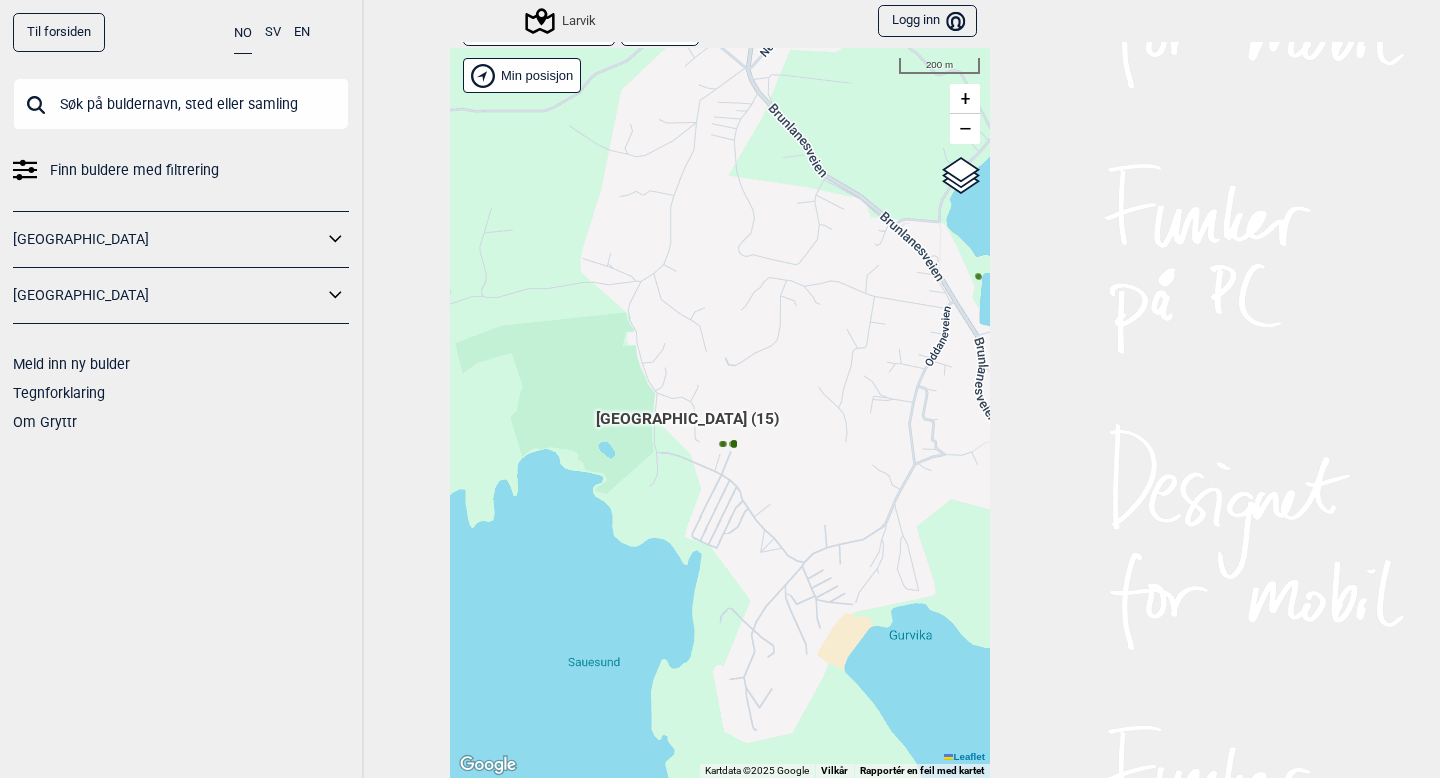 click on "Hallingdal
Gol
Ål Stange
Kolomoen
[GEOGRAPHIC_DATA]
[GEOGRAPHIC_DATA][PERSON_NAME][GEOGRAPHIC_DATA]
[GEOGRAPHIC_DATA] [GEOGRAPHIC_DATA] syd
[GEOGRAPHIC_DATA]
Efteløt [GEOGRAPHIC_DATA] og omegn
[GEOGRAPHIC_DATA]
Sentrale [GEOGRAPHIC_DATA]
[GEOGRAPHIC_DATA] [PERSON_NAME]
Hønefoss
[GEOGRAPHIC_DATA]/[GEOGRAPHIC_DATA]
Grefsen
[GEOGRAPHIC_DATA]
[GEOGRAPHIC_DATA] syd
Enebakk Follo
[GEOGRAPHIC_DATA]
Ås" at bounding box center (720, 413) 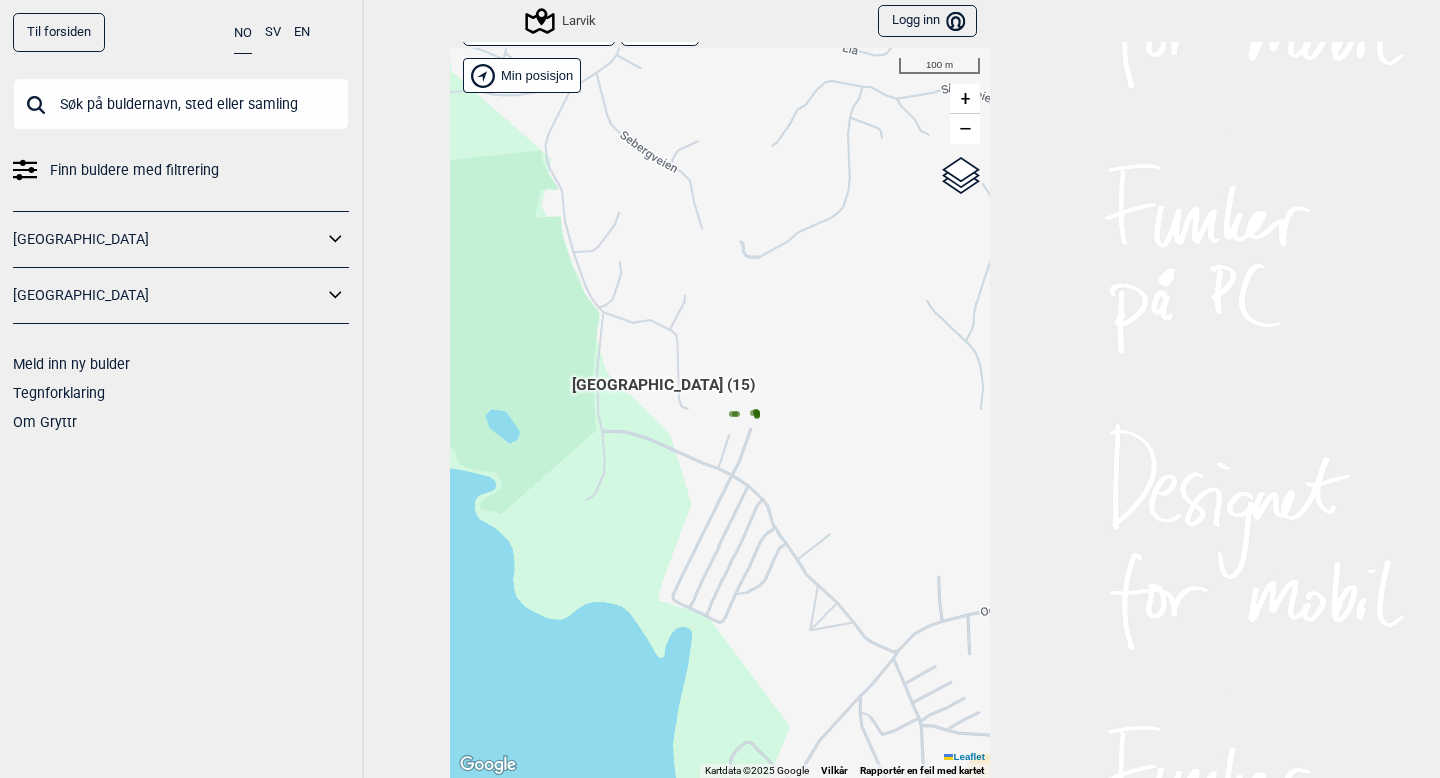 click on "Hallingdal
Gol
Ål Stange
Kolomoen
[GEOGRAPHIC_DATA]
[GEOGRAPHIC_DATA][PERSON_NAME][GEOGRAPHIC_DATA]
[GEOGRAPHIC_DATA] [GEOGRAPHIC_DATA] syd
[GEOGRAPHIC_DATA]
Efteløt [GEOGRAPHIC_DATA] og omegn
[GEOGRAPHIC_DATA]
Sentrale [GEOGRAPHIC_DATA]
[GEOGRAPHIC_DATA] [PERSON_NAME]
Hønefoss
[GEOGRAPHIC_DATA]/[GEOGRAPHIC_DATA]
Grefsen
[GEOGRAPHIC_DATA]
[GEOGRAPHIC_DATA] syd
Enebakk Follo
[GEOGRAPHIC_DATA]
Ås" at bounding box center [720, 413] 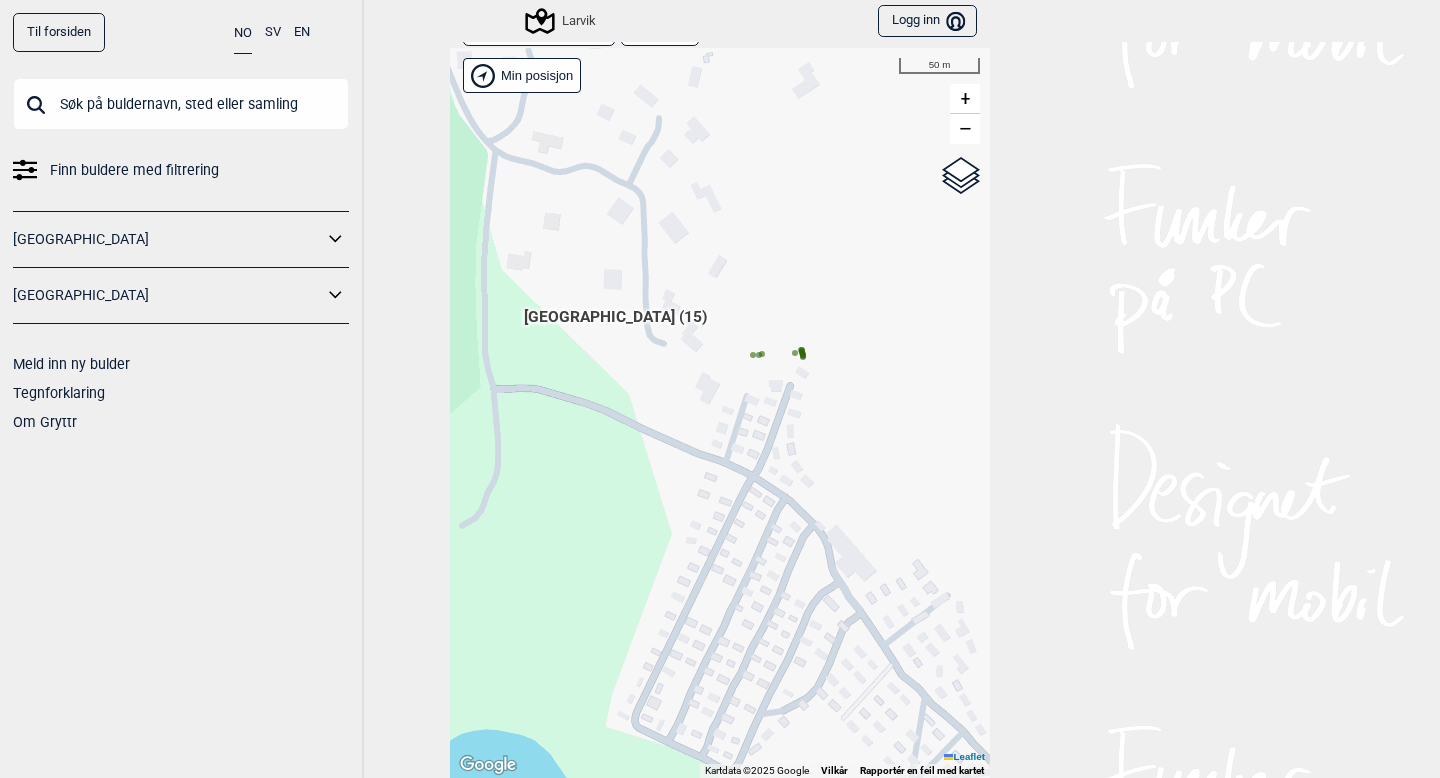 click on "Hallingdal
Gol
Ål Stange
Kolomoen
[GEOGRAPHIC_DATA]
[GEOGRAPHIC_DATA][PERSON_NAME][GEOGRAPHIC_DATA]
[GEOGRAPHIC_DATA] [GEOGRAPHIC_DATA] syd
[GEOGRAPHIC_DATA]
Efteløt [GEOGRAPHIC_DATA] og omegn
[GEOGRAPHIC_DATA]
Sentrale [GEOGRAPHIC_DATA]
[GEOGRAPHIC_DATA] [PERSON_NAME]
Hønefoss
[GEOGRAPHIC_DATA]/[GEOGRAPHIC_DATA]
Grefsen
[GEOGRAPHIC_DATA]
[GEOGRAPHIC_DATA] syd
Enebakk Follo
[GEOGRAPHIC_DATA]
Ås" at bounding box center [720, 413] 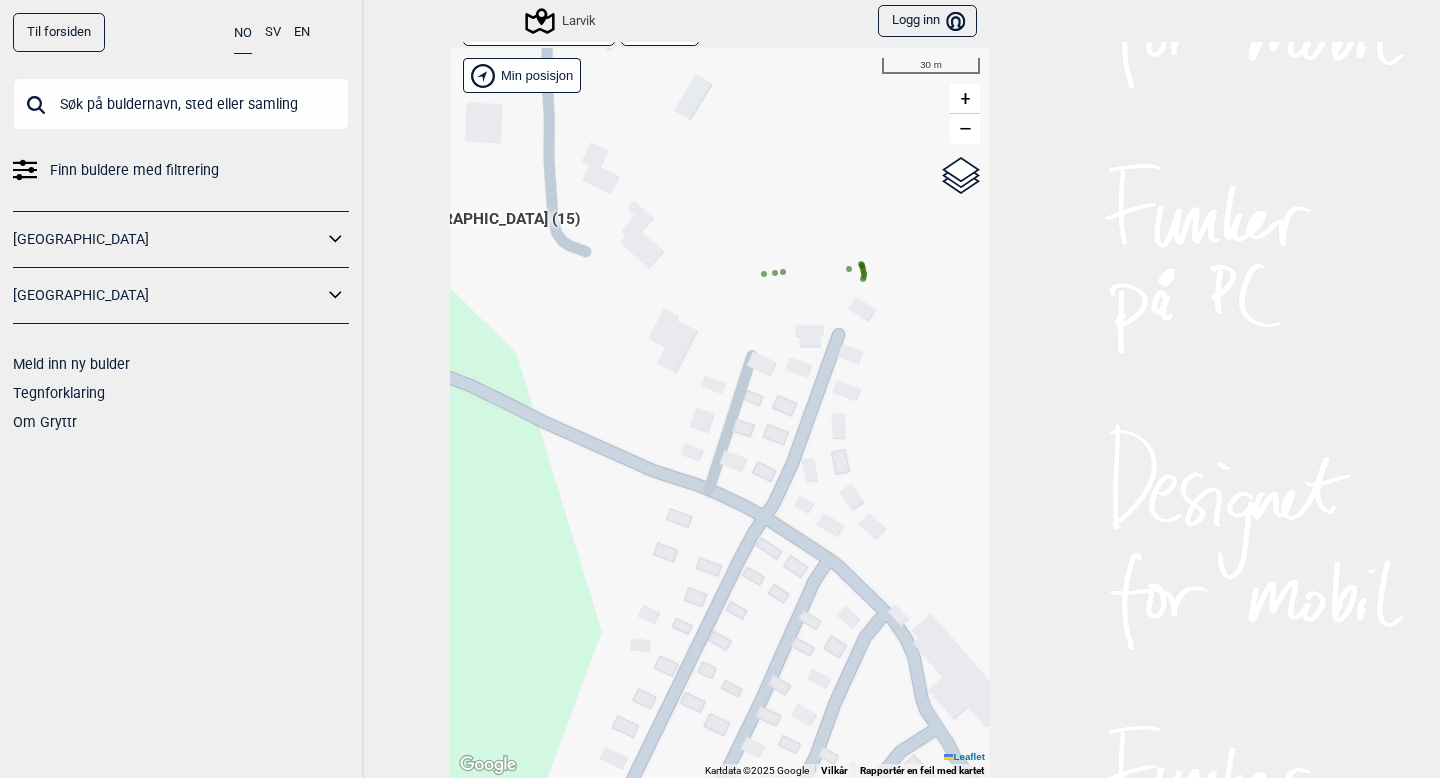 click on "Hallingdal
Gol
Ål Stange
Kolomoen
[GEOGRAPHIC_DATA]
[GEOGRAPHIC_DATA][PERSON_NAME][GEOGRAPHIC_DATA]
[GEOGRAPHIC_DATA] [GEOGRAPHIC_DATA] syd
[GEOGRAPHIC_DATA]
Efteløt [GEOGRAPHIC_DATA] og omegn
[GEOGRAPHIC_DATA]
Sentrale [GEOGRAPHIC_DATA]
[GEOGRAPHIC_DATA] [PERSON_NAME]
Hønefoss
[GEOGRAPHIC_DATA]/[GEOGRAPHIC_DATA]
Grefsen
[GEOGRAPHIC_DATA]
[GEOGRAPHIC_DATA] syd
Enebakk Follo
[GEOGRAPHIC_DATA]
Ås" at bounding box center [720, 413] 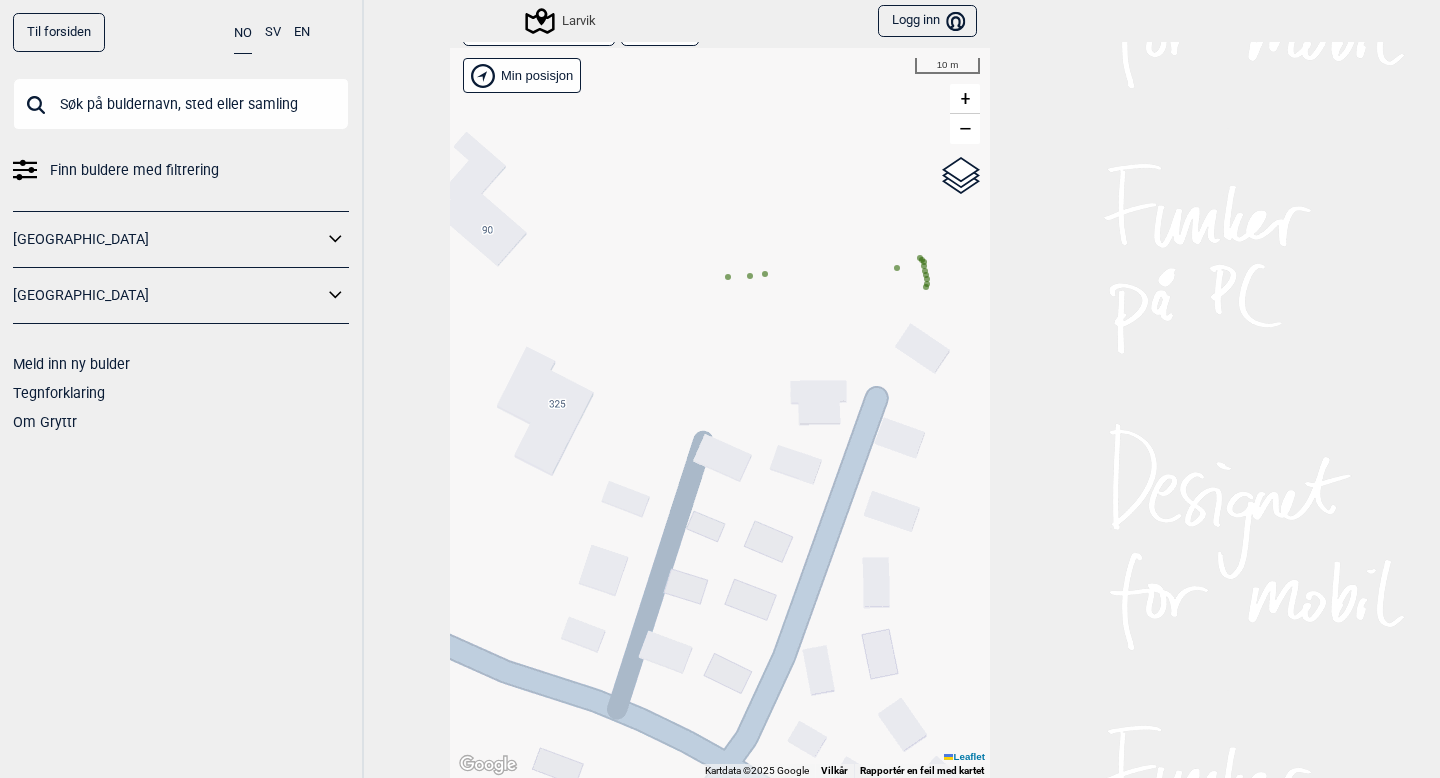 drag, startPoint x: 843, startPoint y: 308, endPoint x: 804, endPoint y: 438, distance: 135.72398 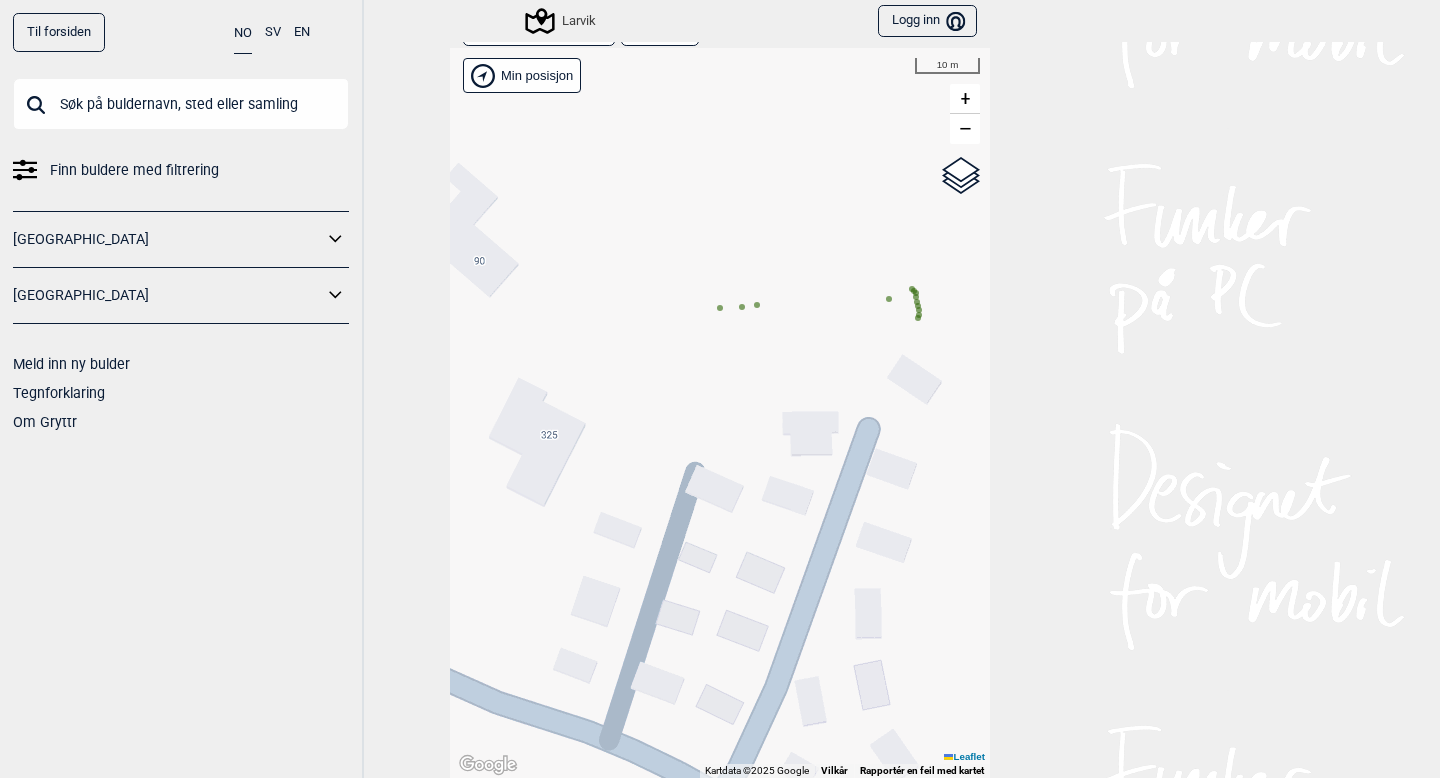 click 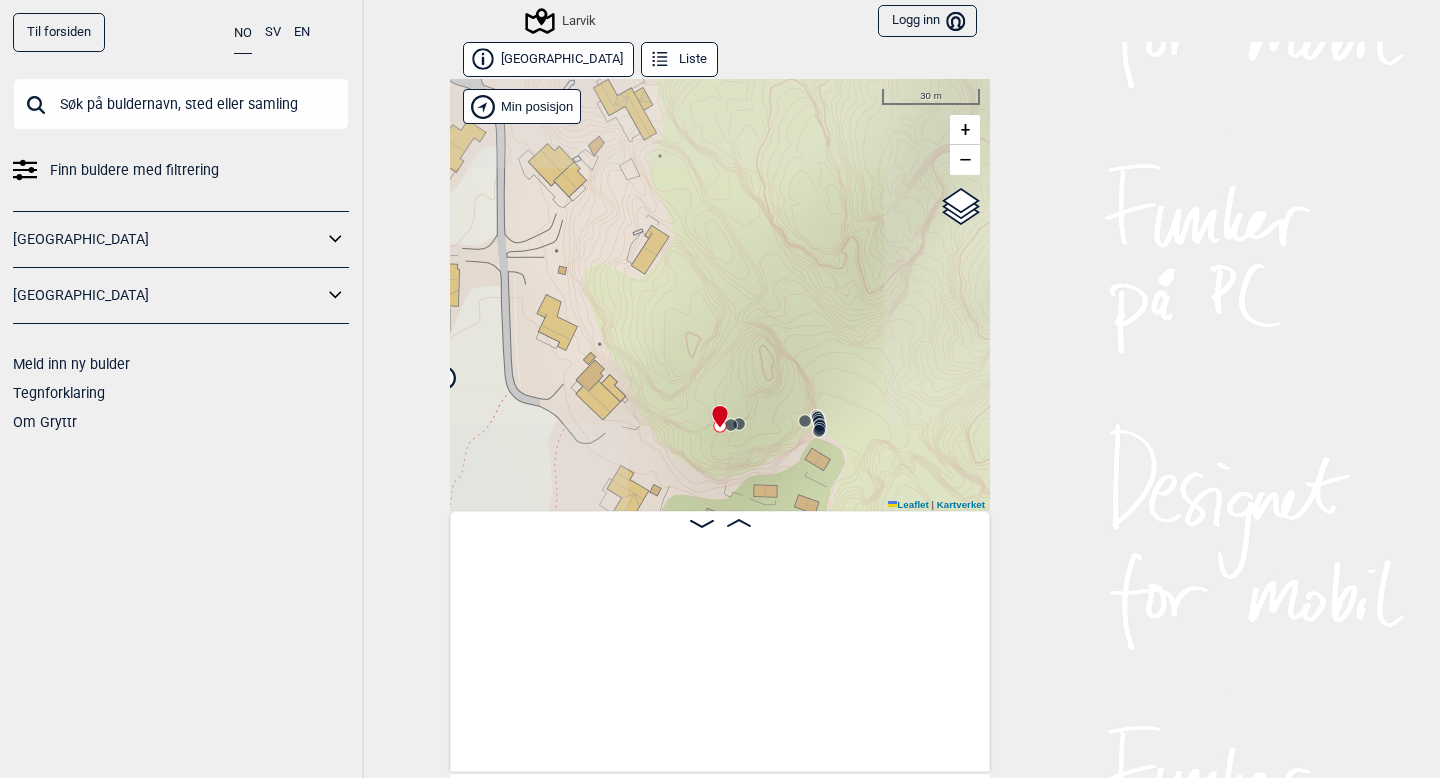 scroll, scrollTop: 0, scrollLeft: 1859, axis: horizontal 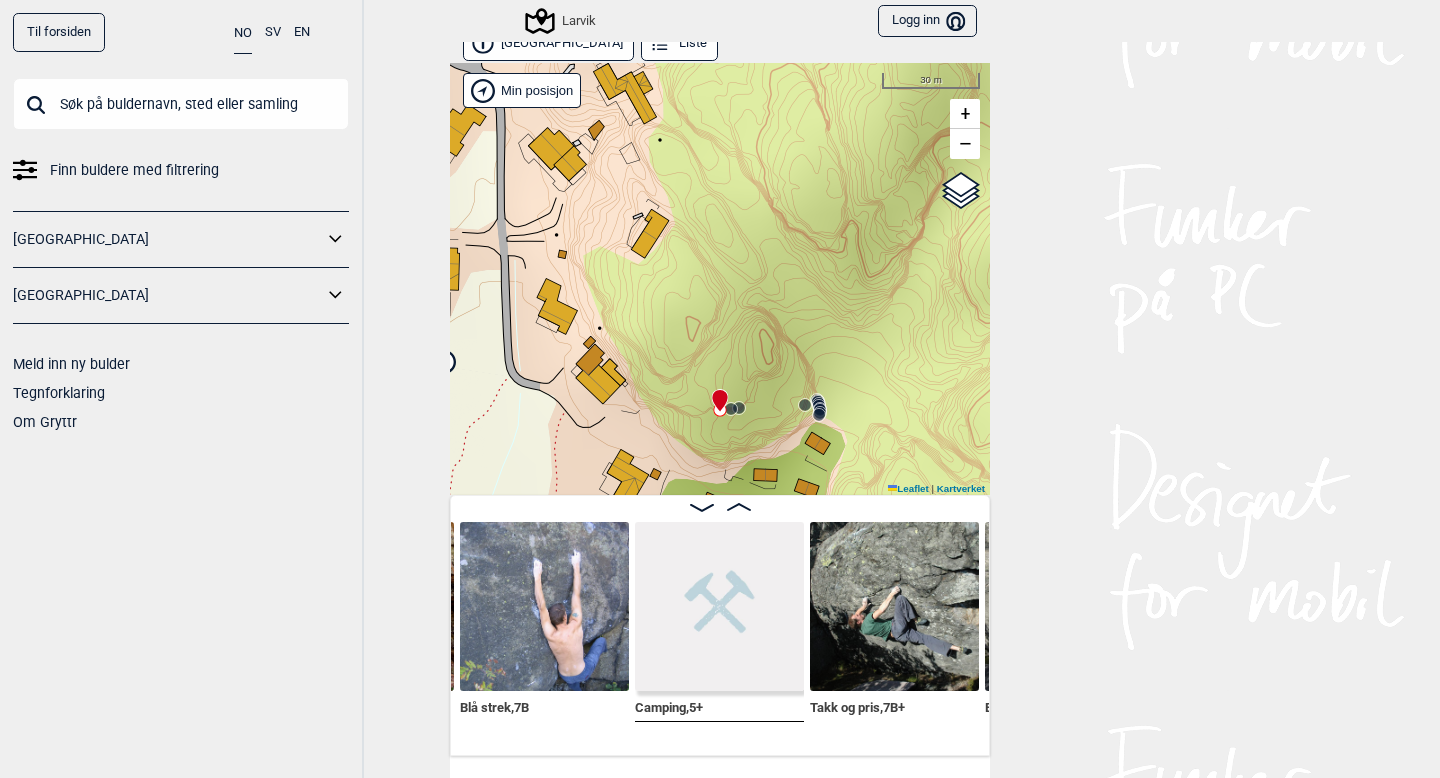 click at bounding box center [544, 606] 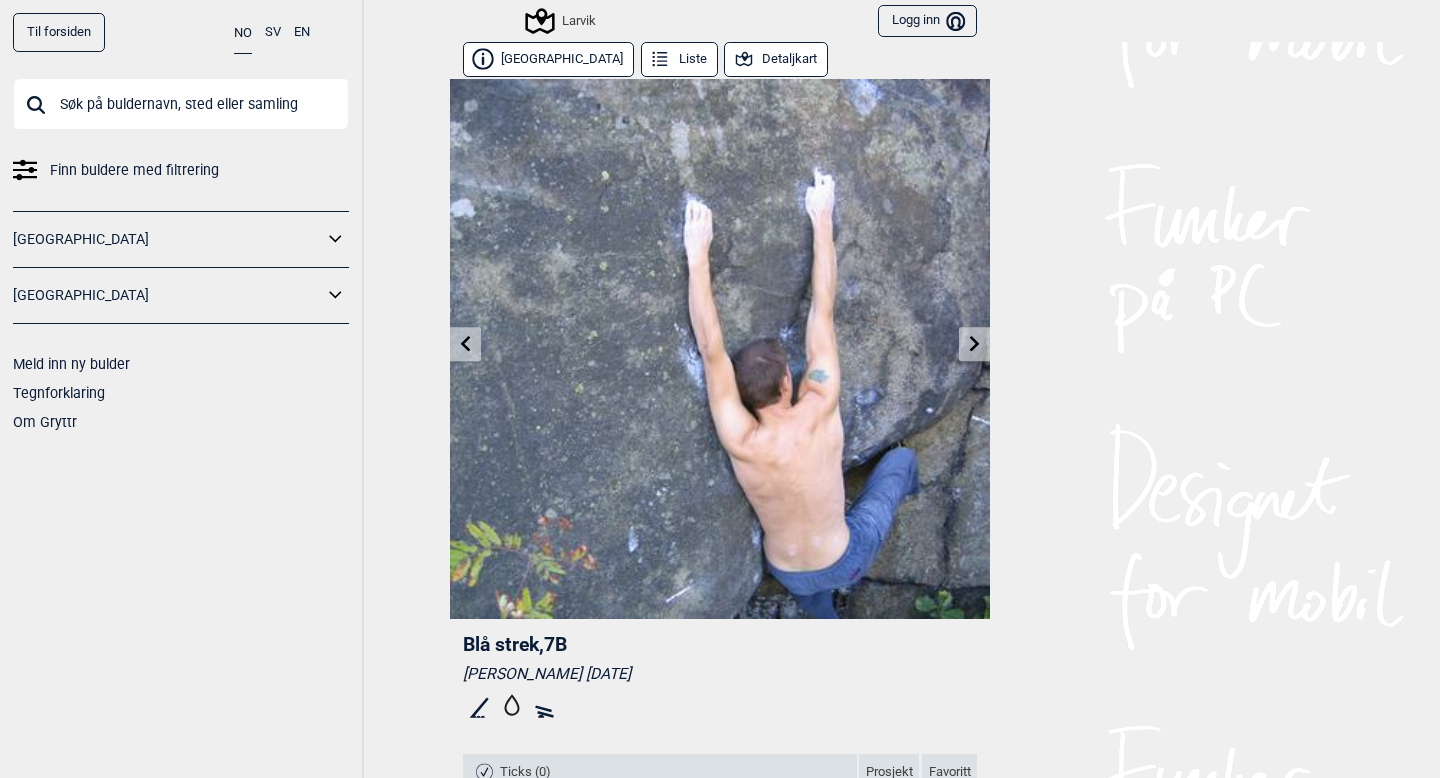click at bounding box center [974, 344] 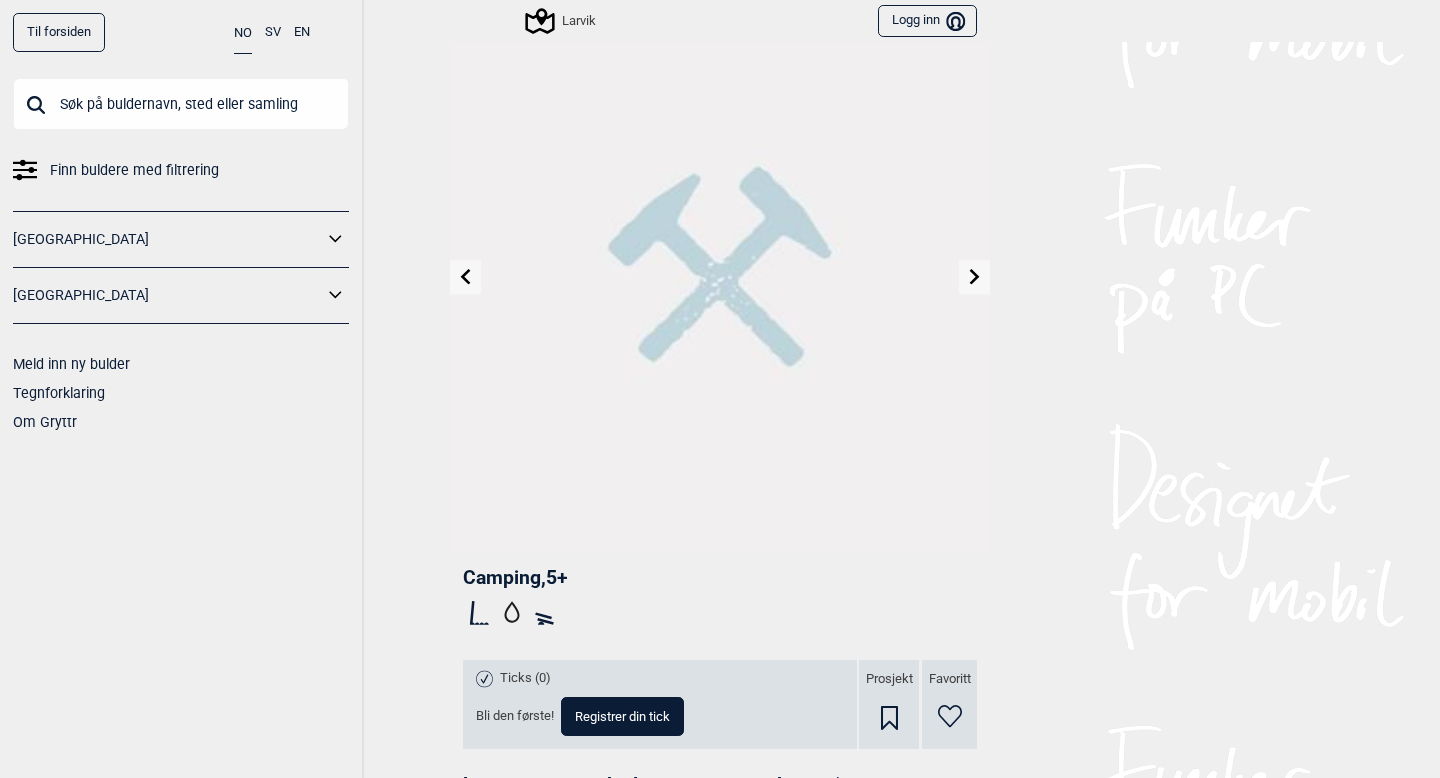 scroll, scrollTop: 0, scrollLeft: 0, axis: both 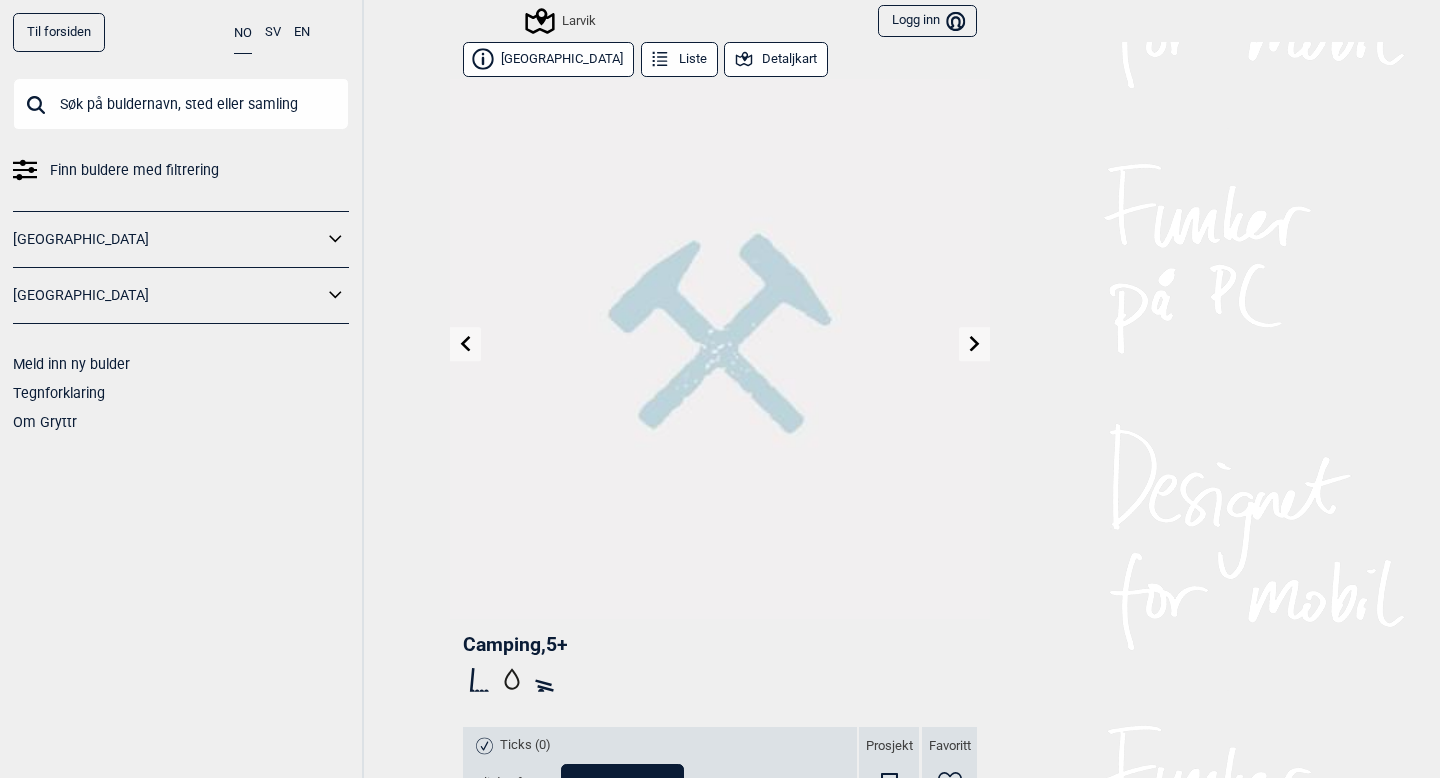 click at bounding box center (465, 344) 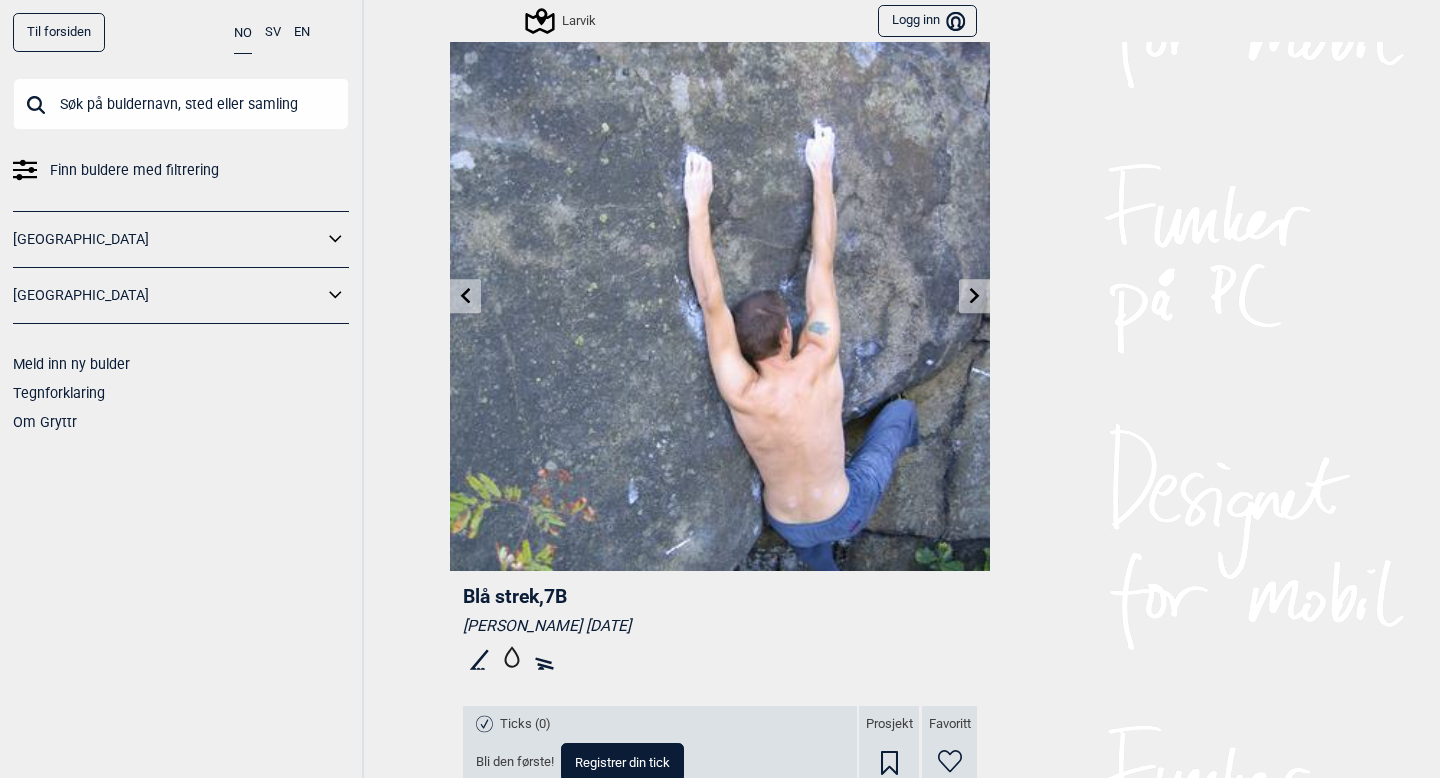 scroll, scrollTop: 0, scrollLeft: 0, axis: both 